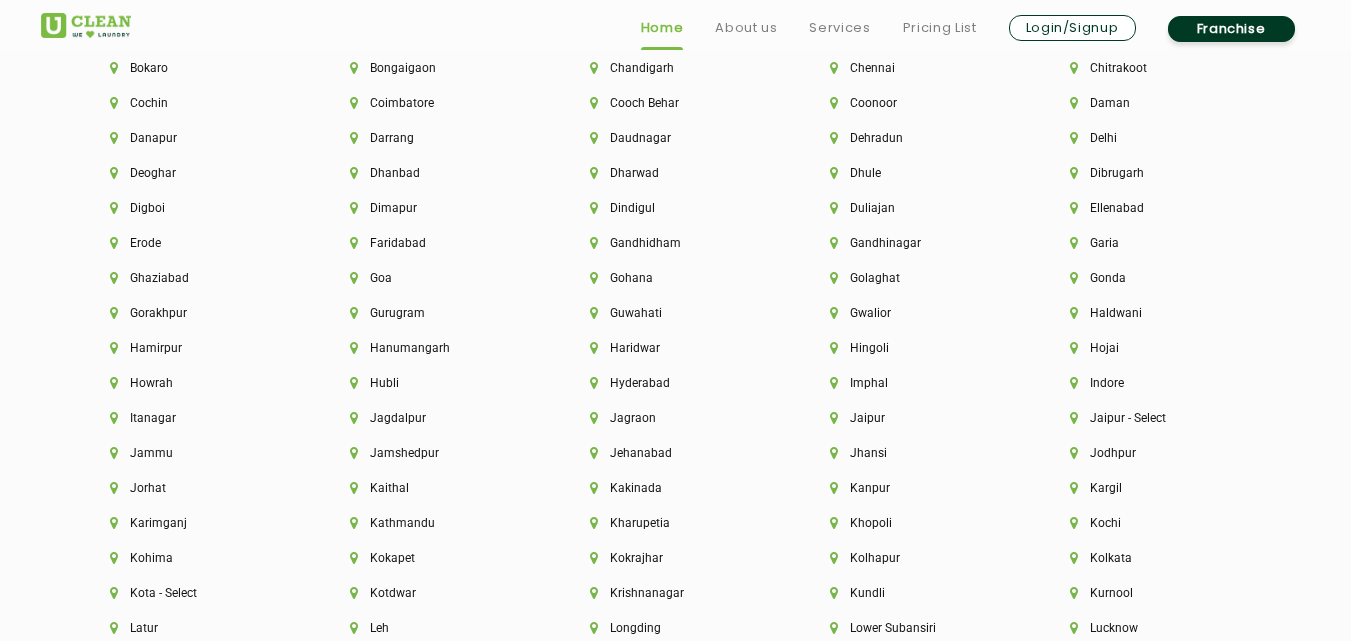 scroll, scrollTop: 4640, scrollLeft: 0, axis: vertical 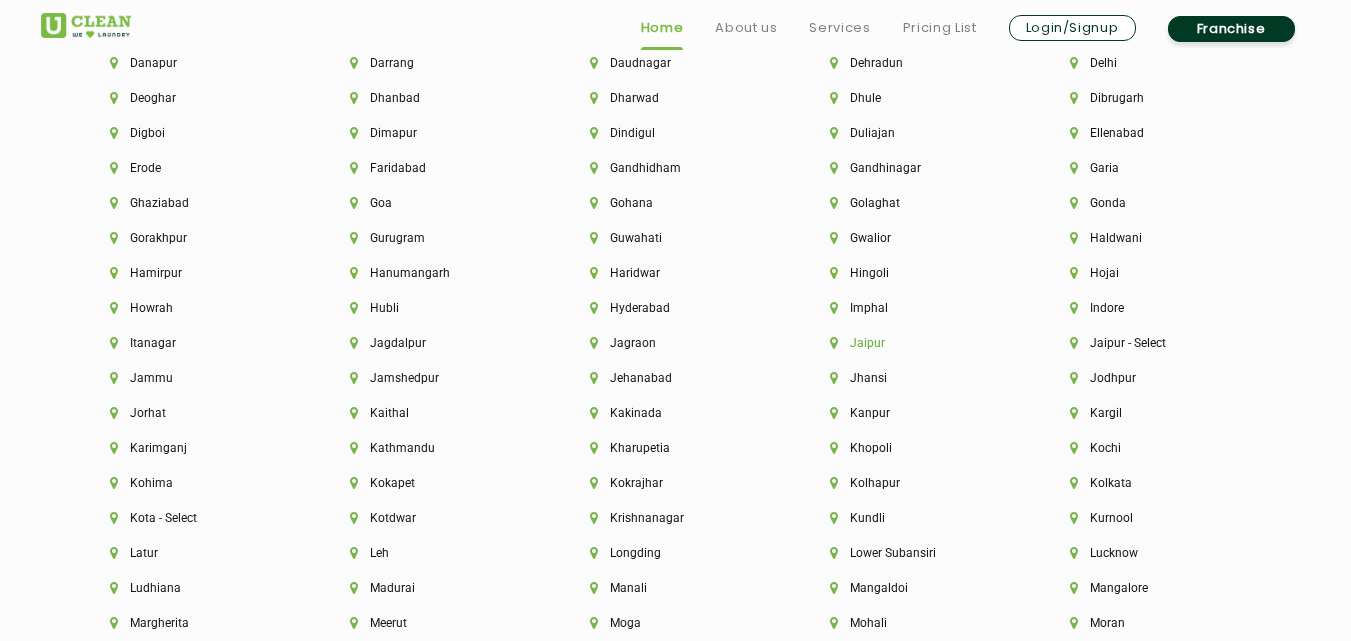 click on "Jaipur" 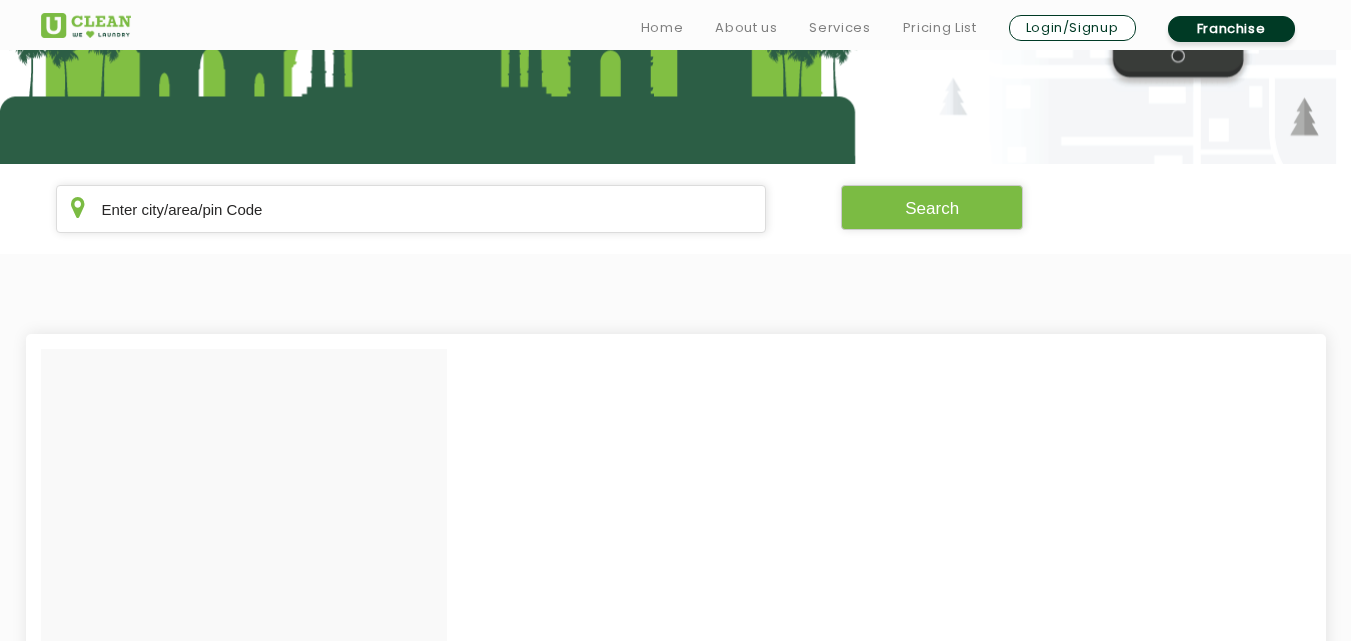 scroll, scrollTop: 400, scrollLeft: 0, axis: vertical 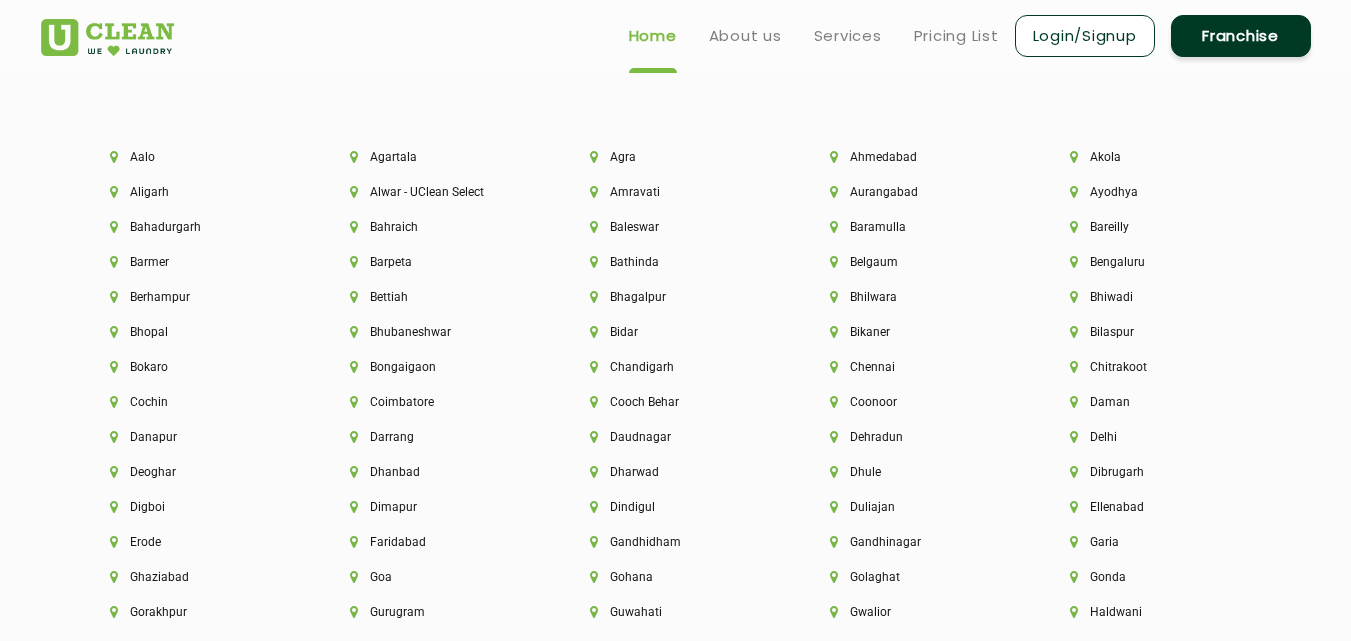 click on "Chandigarh" 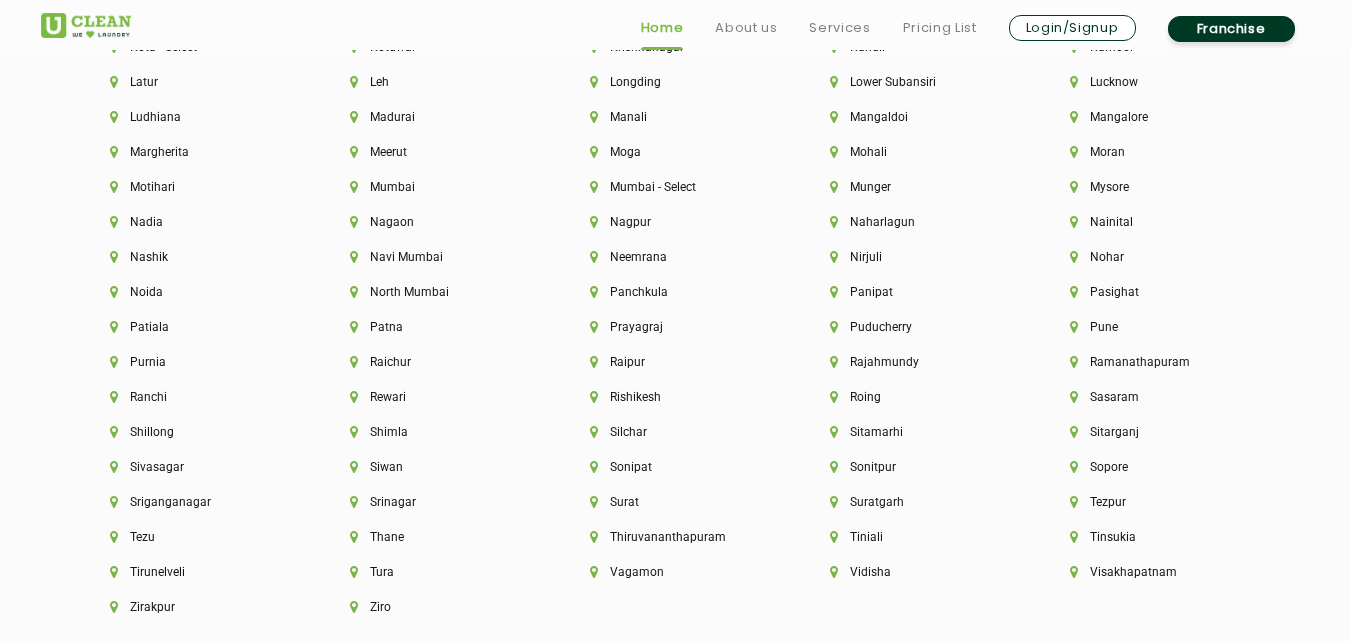 scroll, scrollTop: 4239, scrollLeft: 0, axis: vertical 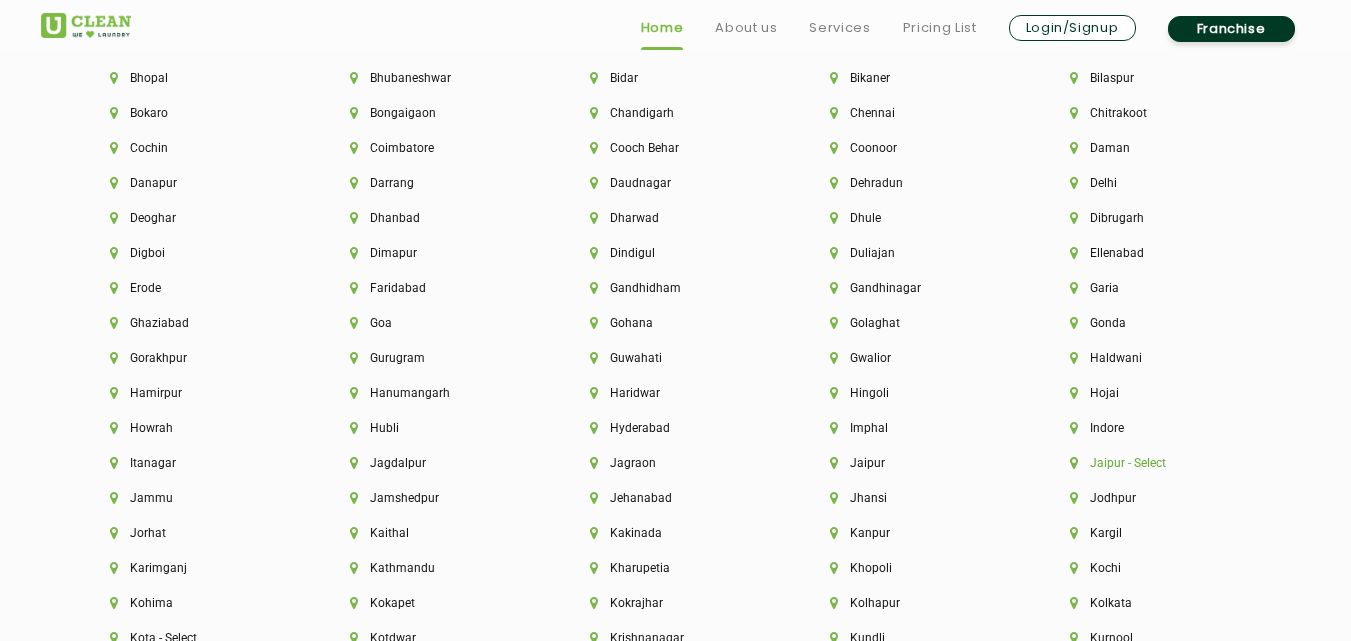 click on "Jaipur - Select" 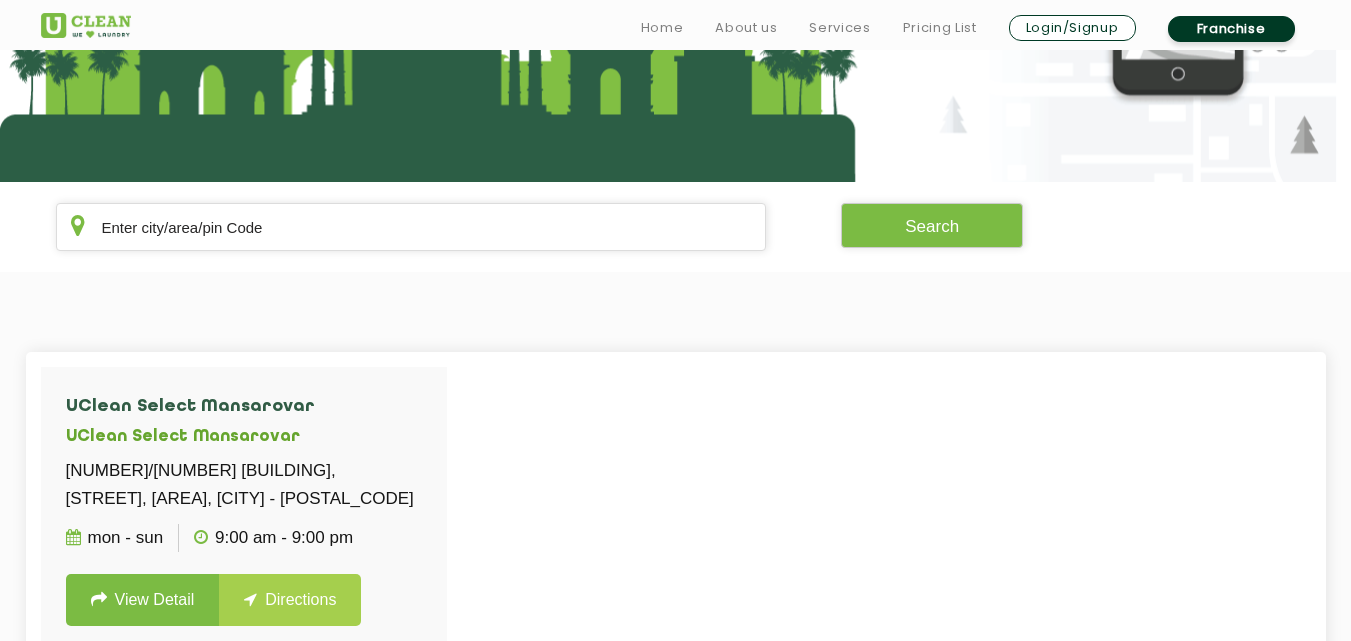scroll, scrollTop: 320, scrollLeft: 0, axis: vertical 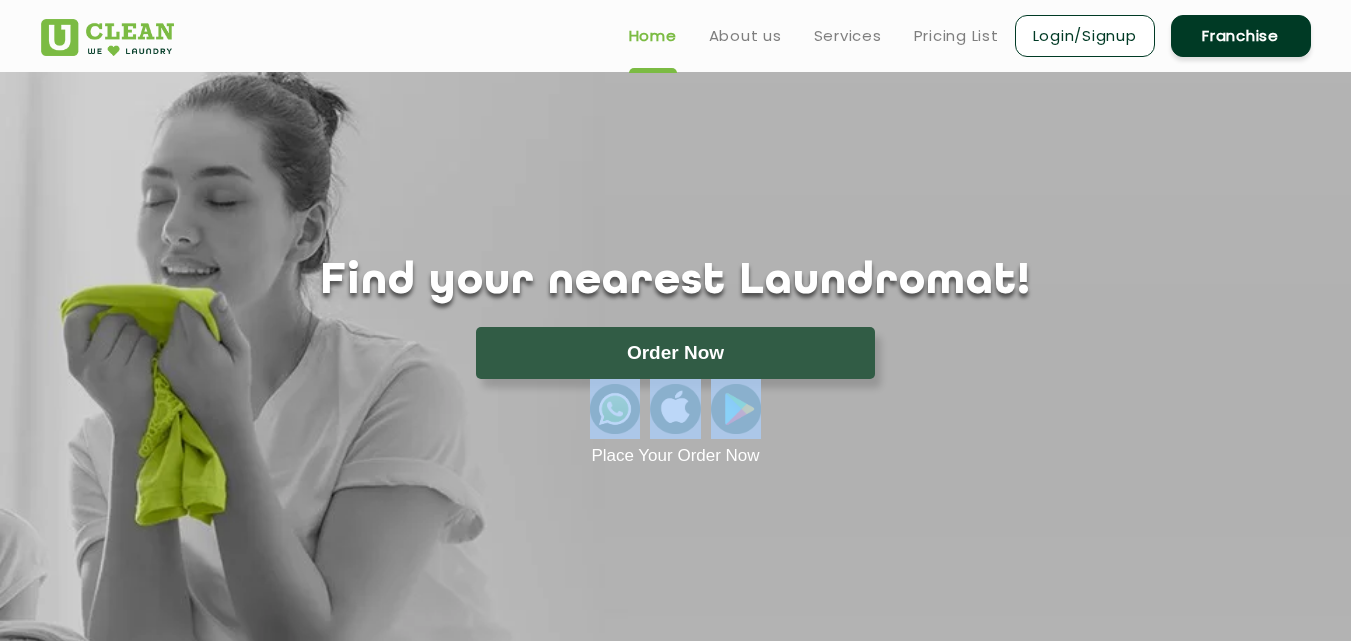 click on "Find your nearest Laundromat! Please select the location Order Now Place Your Order Now" 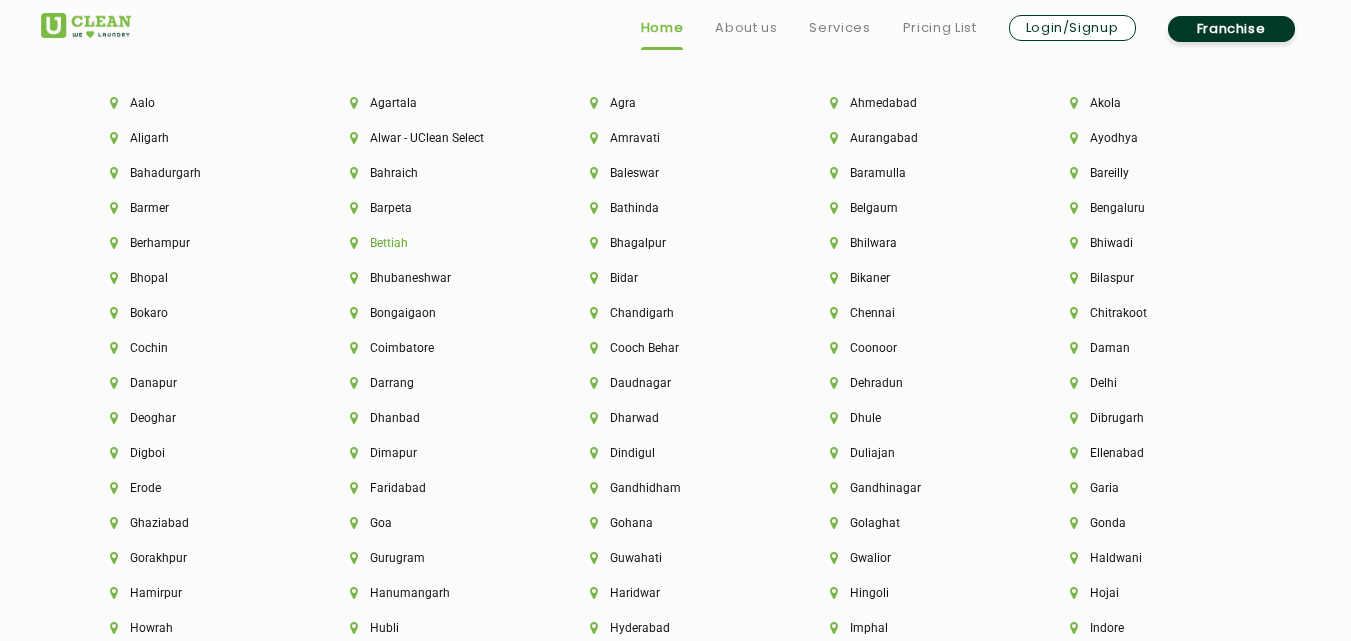 scroll, scrollTop: 4360, scrollLeft: 0, axis: vertical 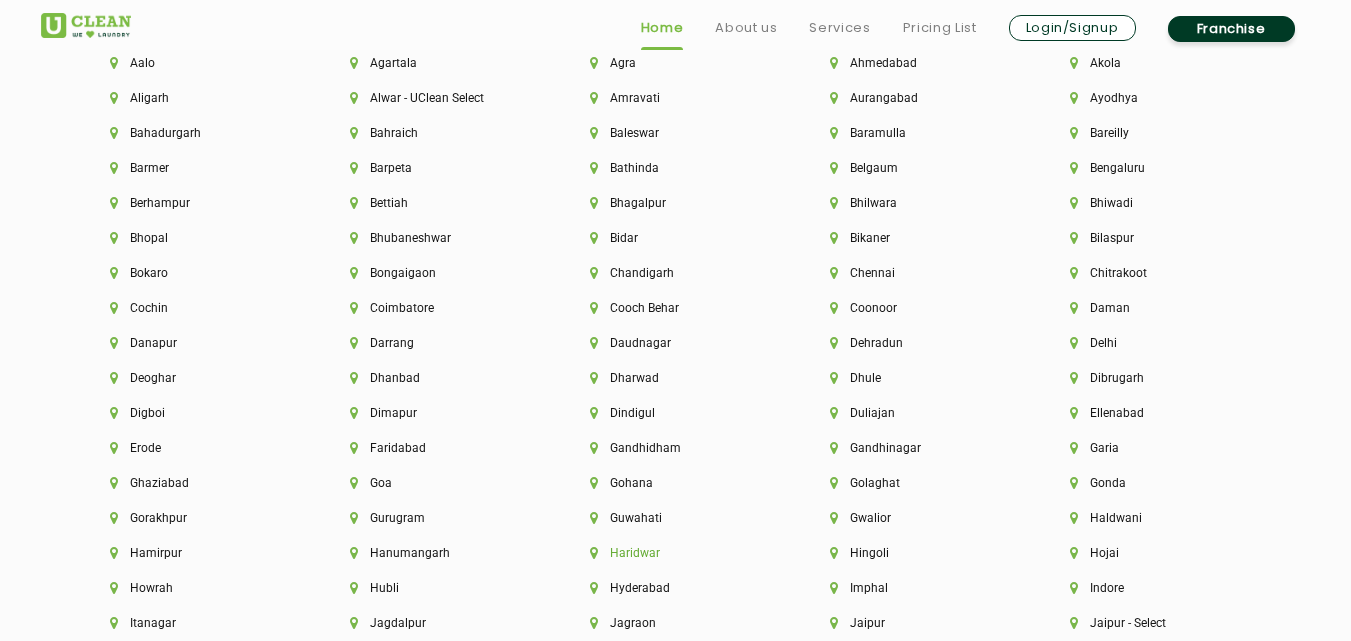 click on "Haridwar" 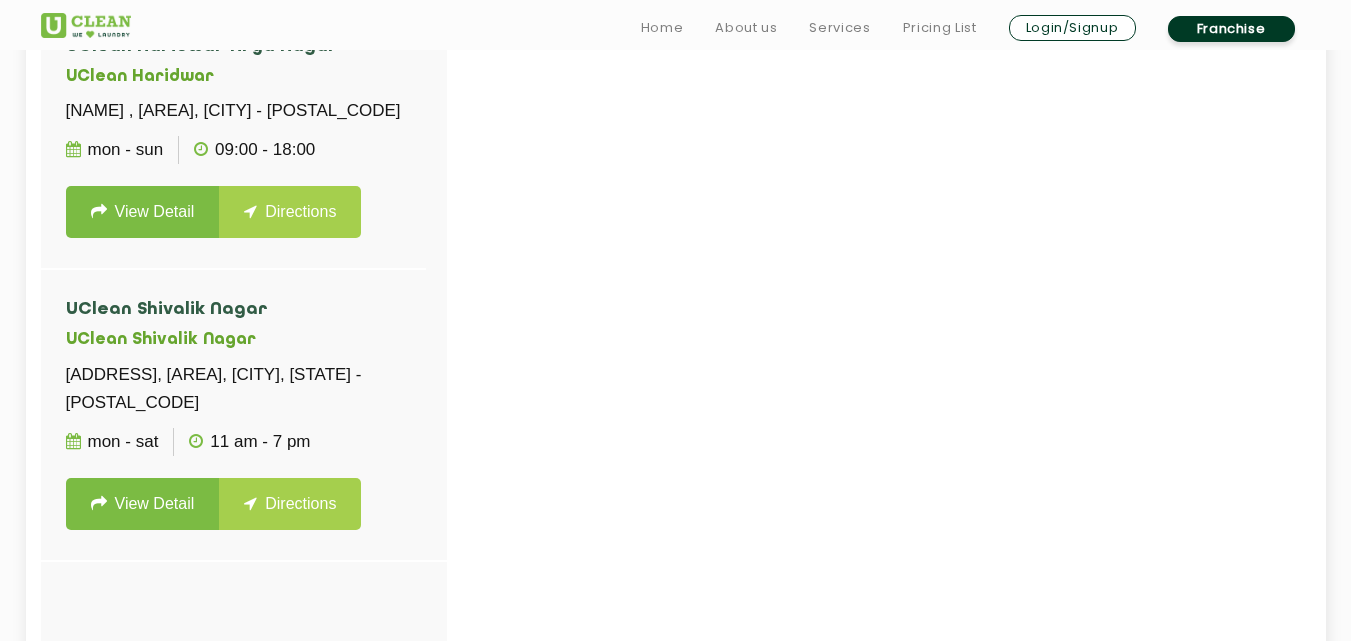 scroll, scrollTop: 680, scrollLeft: 0, axis: vertical 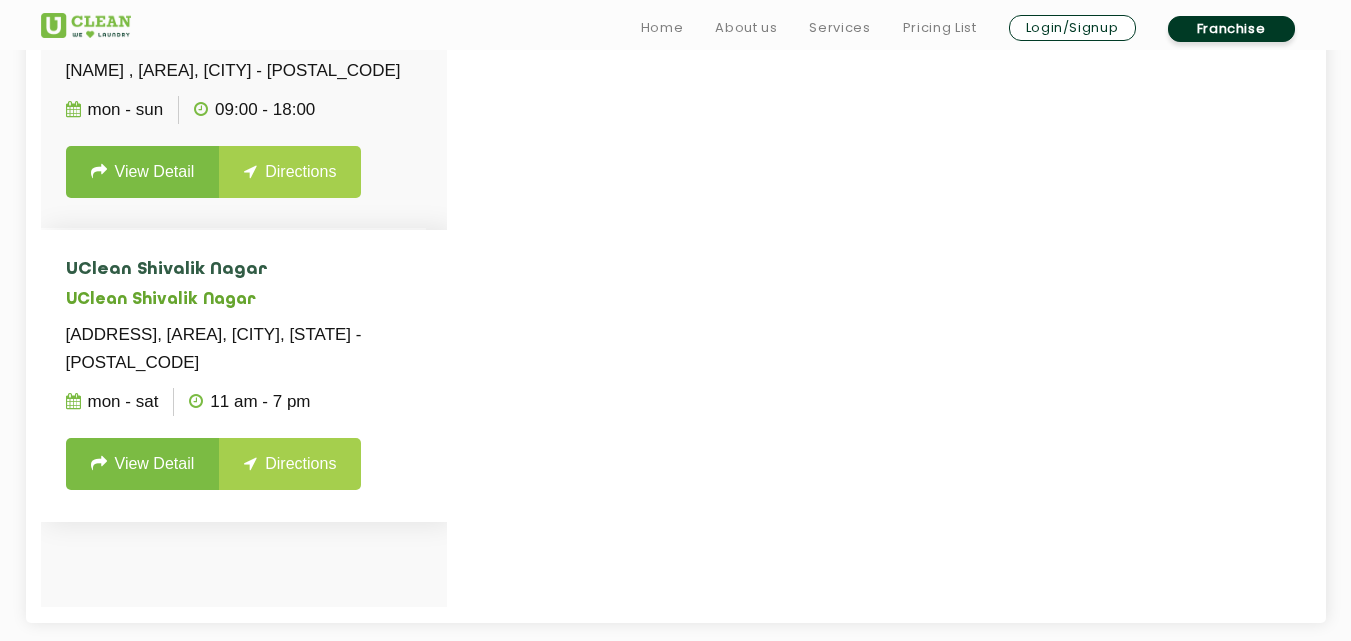 click 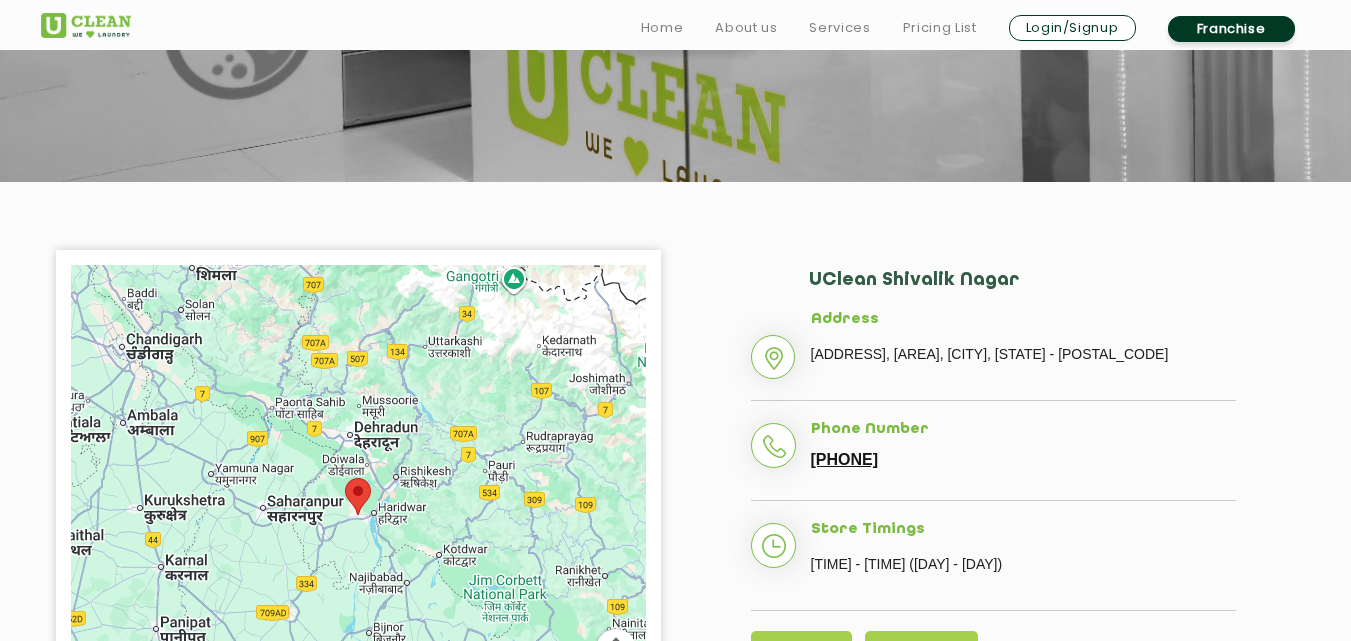 scroll, scrollTop: 320, scrollLeft: 0, axis: vertical 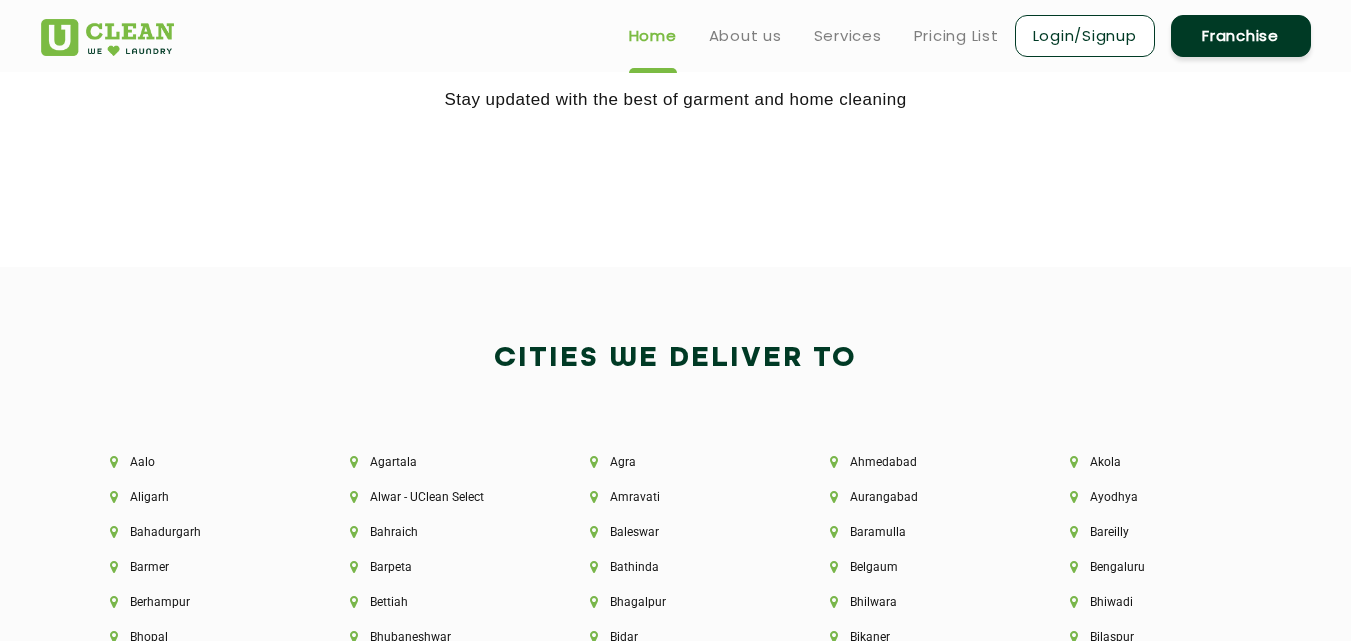 click on "Cities We Deliver to Aalo Agartala Agra Ahmedabad Akola Aligarh Alwar - UClean Select Amravati Aurangabad Ayodhya Bahadurgarh Bahraich Baleswar Baramulla Bareilly Barmer Barpeta Bathinda Belgaum Bengaluru Berhampur Bettiah Bhagalpur Bhilwara Bhiwadi Bhopal Bhubaneshwar Bidar Bikaner Bilaspur Bokaro Bongaigaon Chandigarh Chennai Chitrakoot Cochin Coimbatore Cooch Behar Coonoor Daman Danapur Darrang Daudnagar Dehradun Delhi Deoghar Dhanbad Dharwad Dhule Dibrugarh Digboi Dimapur Dindigul Duliajan Ellenabad Erode Faridabad Gandhidham Gandhinagar Garia Ghaziabad Goa Gohana Golaghat Gonda Gorakhpur Gurugram Guwahati Gwalior Haldwani Hamirpur Hanumangarh Haridwar Hingoli Hojai Howrah Hubli Hyderabad Imphal Indore Itanagar Jagdalpur Jagraon Jaipur Jaipur - Select Jammu Jamshedpur Jehanabad Jhansi Jodhpur Jorhat Kaithal Kakinada Kanpur Kargil Karimganj Kathmandu Kharupetia Khopoli Kochi Kohima Kokapet Kokrajhar Kolhapur Kolkata Kota - Select Kotdwar Krishnanagar Kundli Kurnool Latur Leh Longding Lower Subansiri Manali" 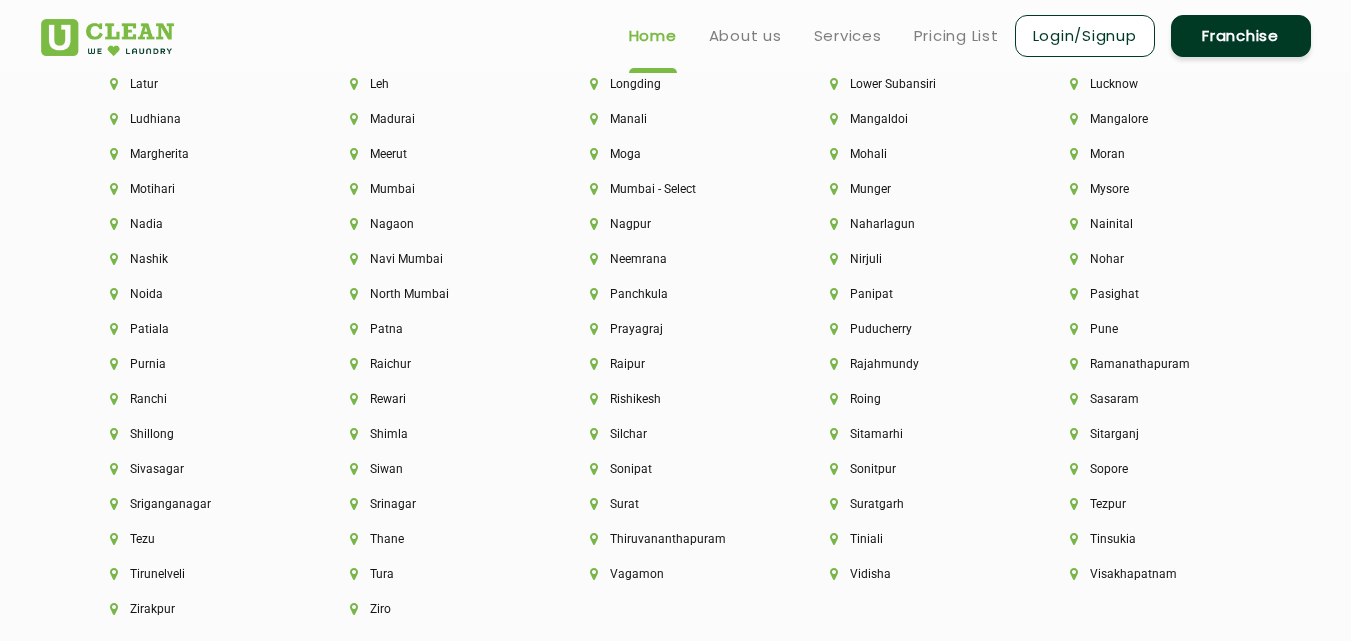 scroll, scrollTop: 5120, scrollLeft: 0, axis: vertical 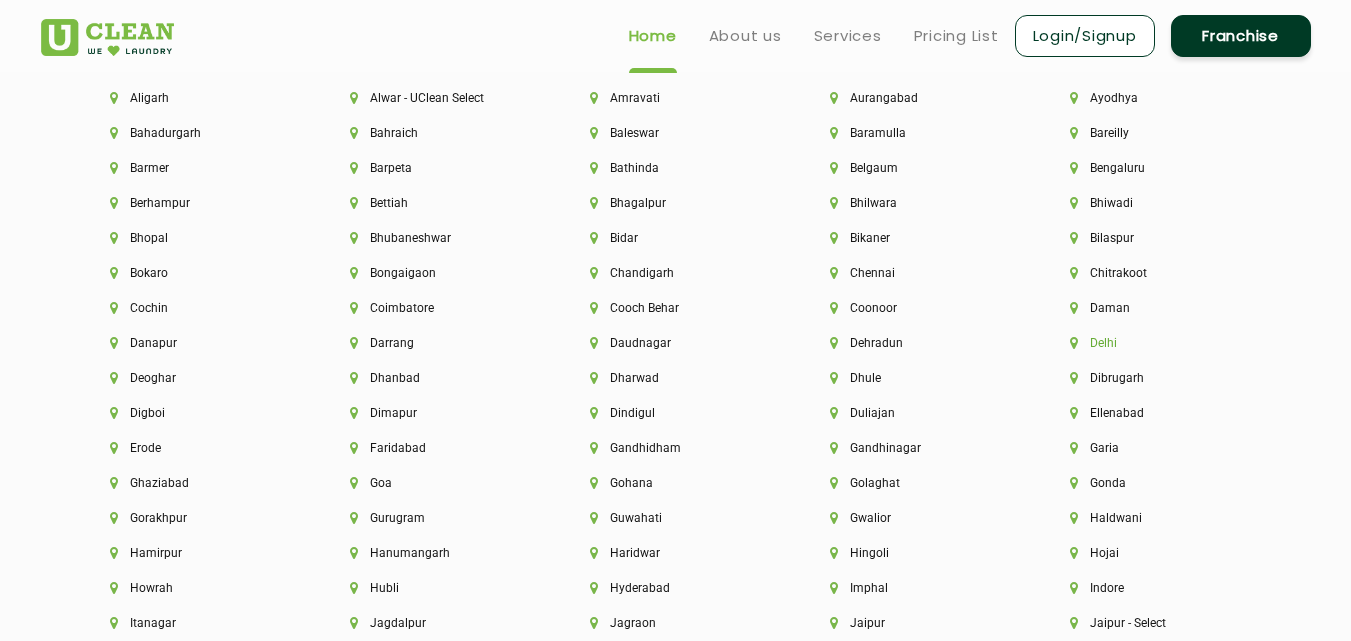 click on "Delhi" 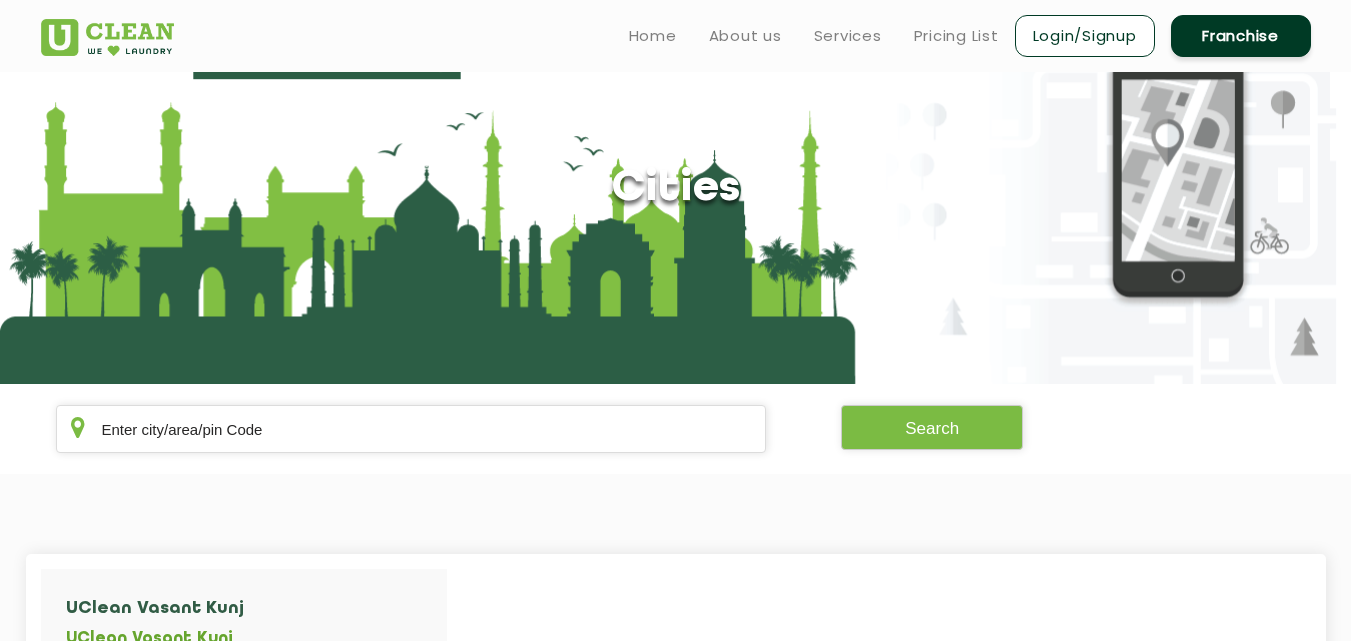 scroll, scrollTop: 0, scrollLeft: 0, axis: both 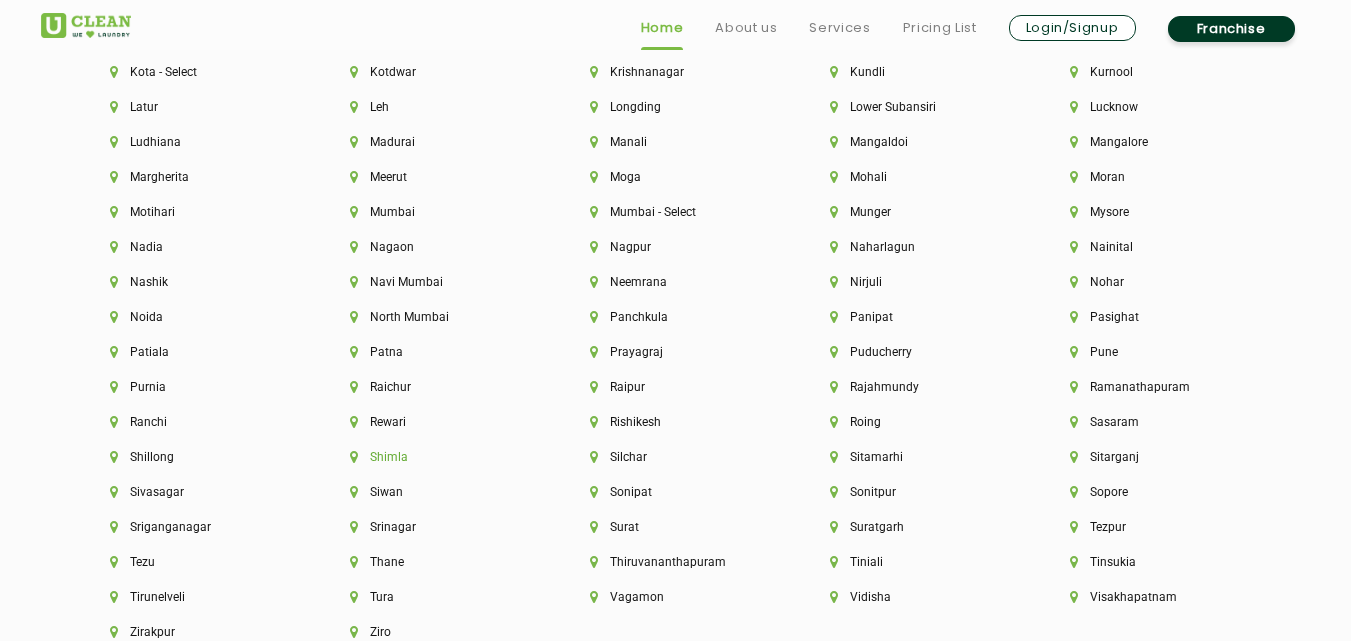 click on "Shimla" 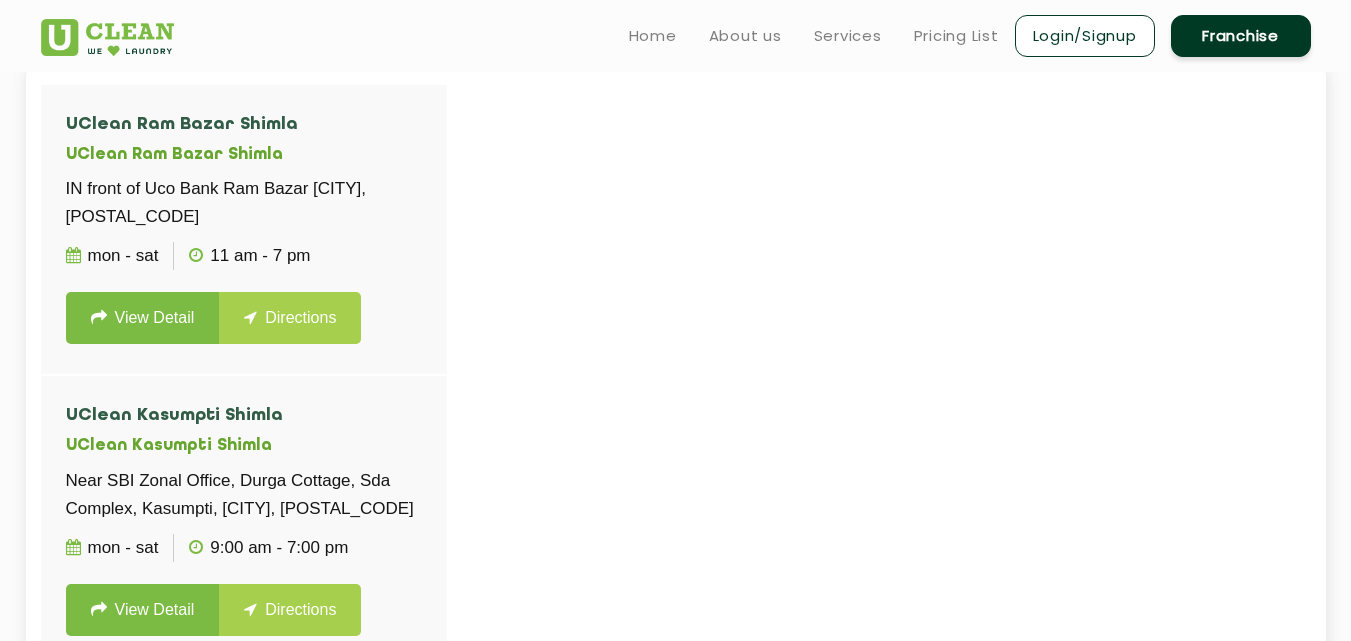 scroll, scrollTop: 560, scrollLeft: 0, axis: vertical 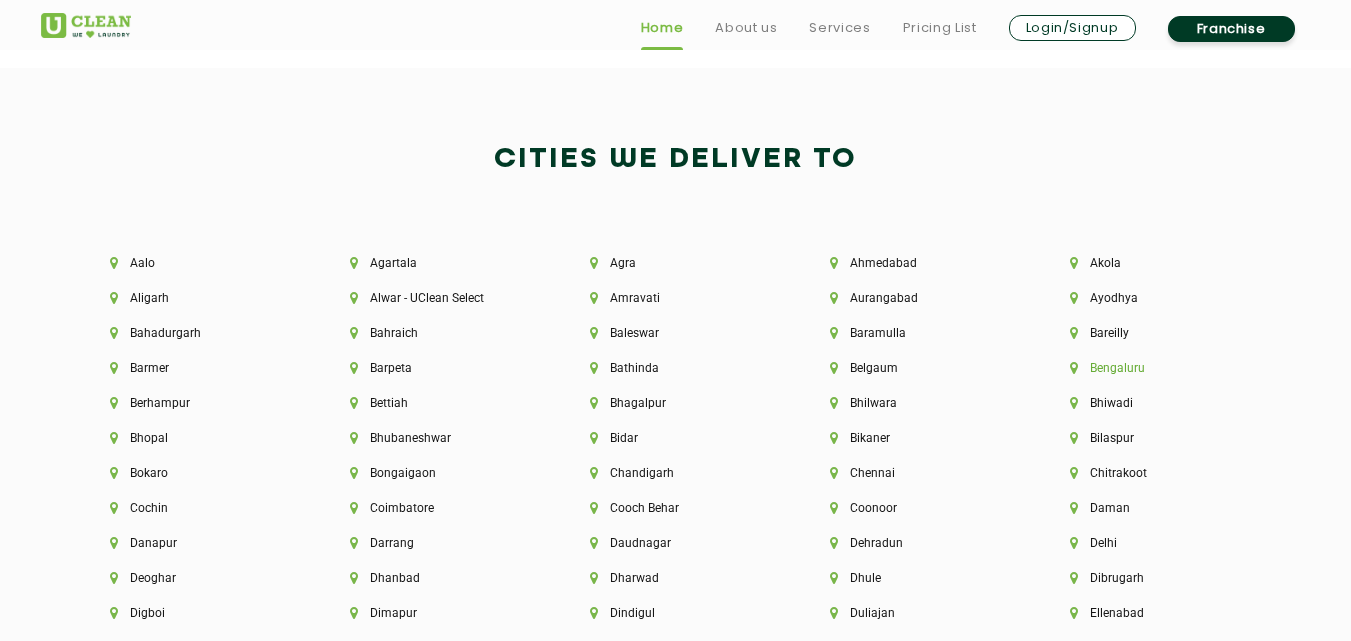 click on "Bengaluru" 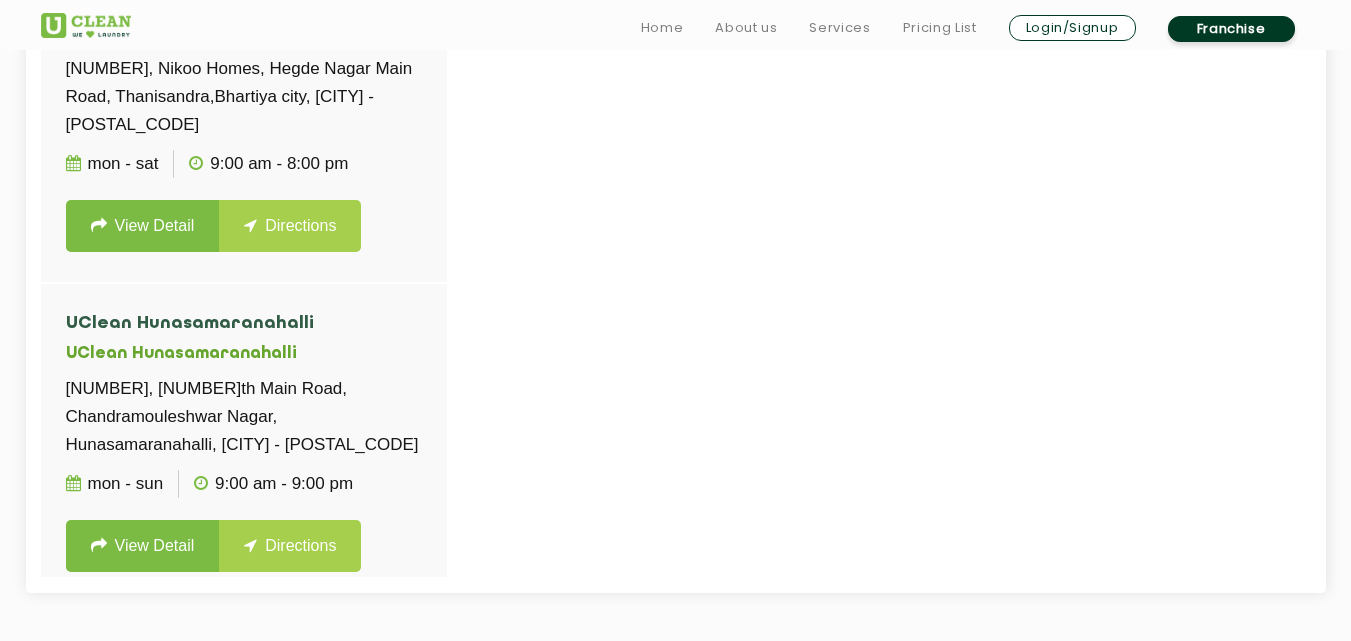 scroll, scrollTop: 800, scrollLeft: 0, axis: vertical 